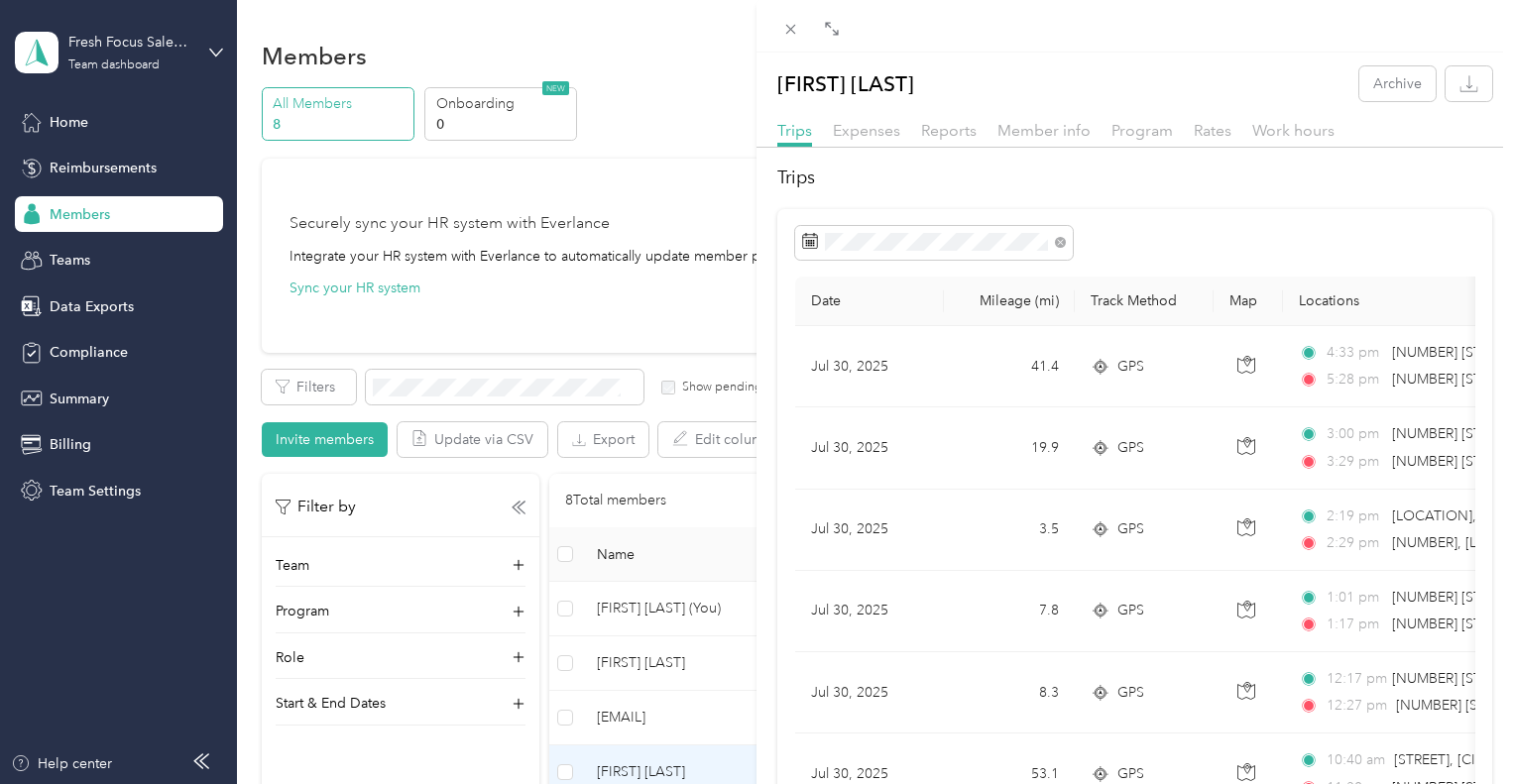 scroll, scrollTop: 0, scrollLeft: 0, axis: both 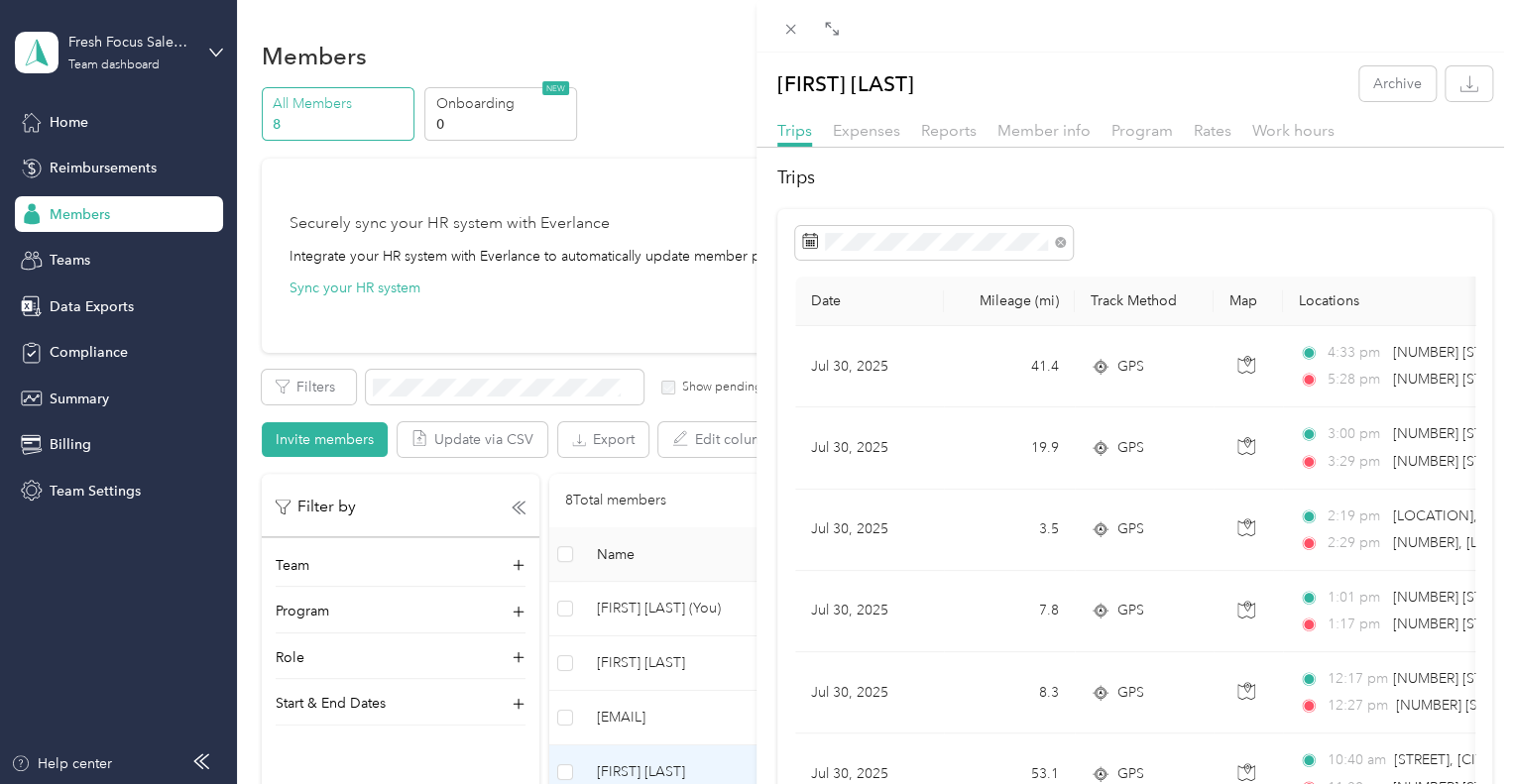 click on "[FIRST] [LAST] Archive Trips Expenses Reports Member info Program Rates Work hours Trips Date Mileage (mi) Track Method Map Locations Mileage value Purpose               [DATE] [MILEAGE] GPS [TIME] [NUMBER] [STREET], [CITY], [STATE] [TIME] [NUMBER] [STREET], [CITY], [STATE] ([NUMBER] [STREET], [CITY], [STATE]) $[PRICE] Fresh Focus Sales & Marketing [DATE] [MILEAGE] GPS [TIME] [NUMBER] [STREET], [CITY], [STATE] [TIME] [NUMBER] [STREET], [CITY], [STATE] $[PRICE] Fresh Focus Sales & Marketing [DATE] [MILEAGE] GPS [TIME] [LOCATION], [CITY], [COUNTY], [STATE], [POSTAL CODE], USA [TIME] [NUMBER], [LOCATION], [CITY], [COUNTY], [STATE], [POSTAL CODE], USA $[PRICE] Fresh Focus Sales & Marketing [DATE] [MILEAGE] GPS [TIME] [NUMBER] [STREET], [CITY], [STATE] [TIME] [NUMBER] [STREET], [CITY], [STATE] $[PRICE] Fresh Focus Sales & Marketing [DATE] [MILEAGE] GPS [TIME] [NUMBER] [STREET], [CITY], [STATE] ([NUMBER] [STREET], [CITY], [STATE]) [TIME] [NUMBER] [STREET], [CITY], [STATE] $[PRICE] [DATE] [MILEAGE]" at bounding box center (756, 392) 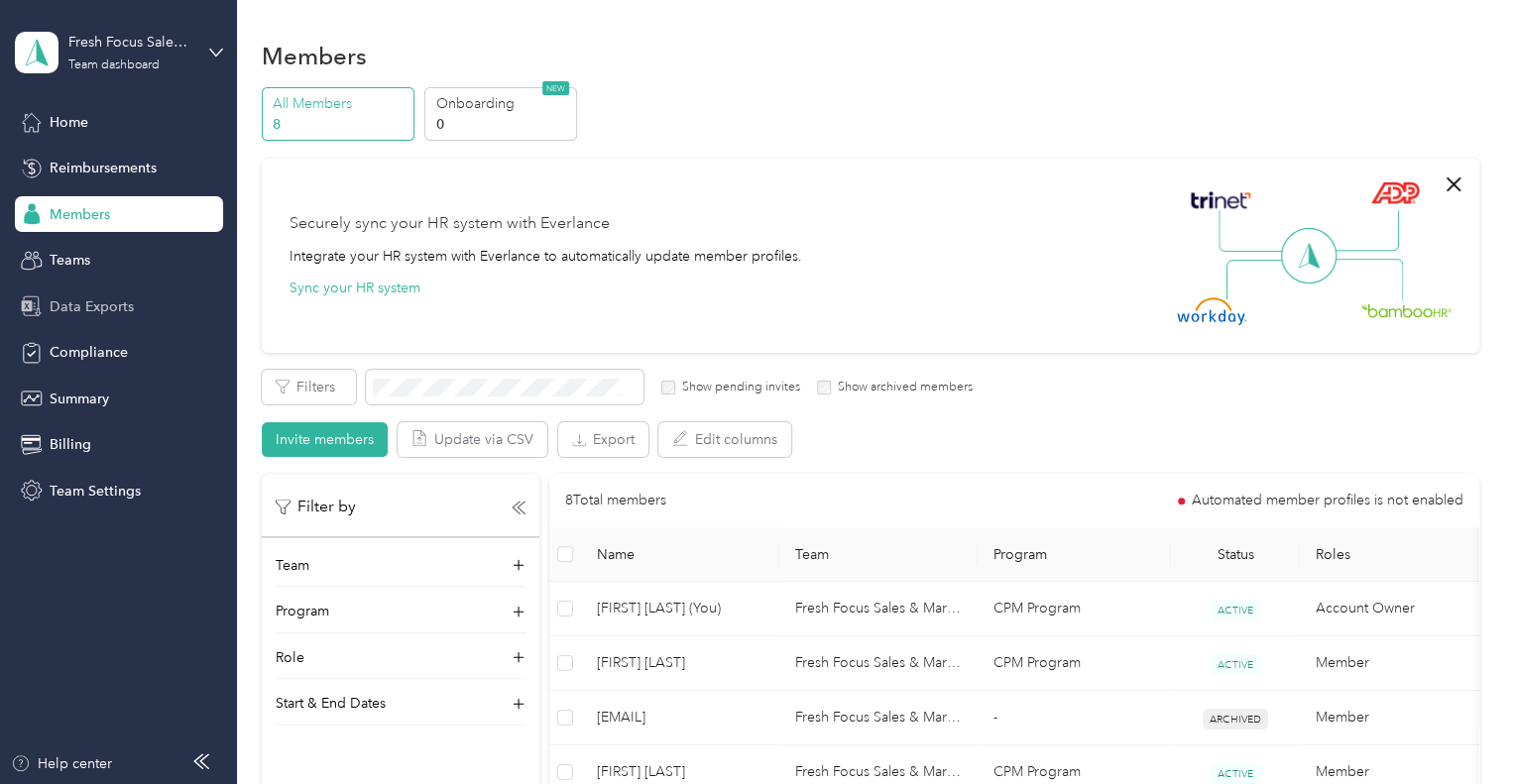 click on "Data Exports" at bounding box center [91, 306] 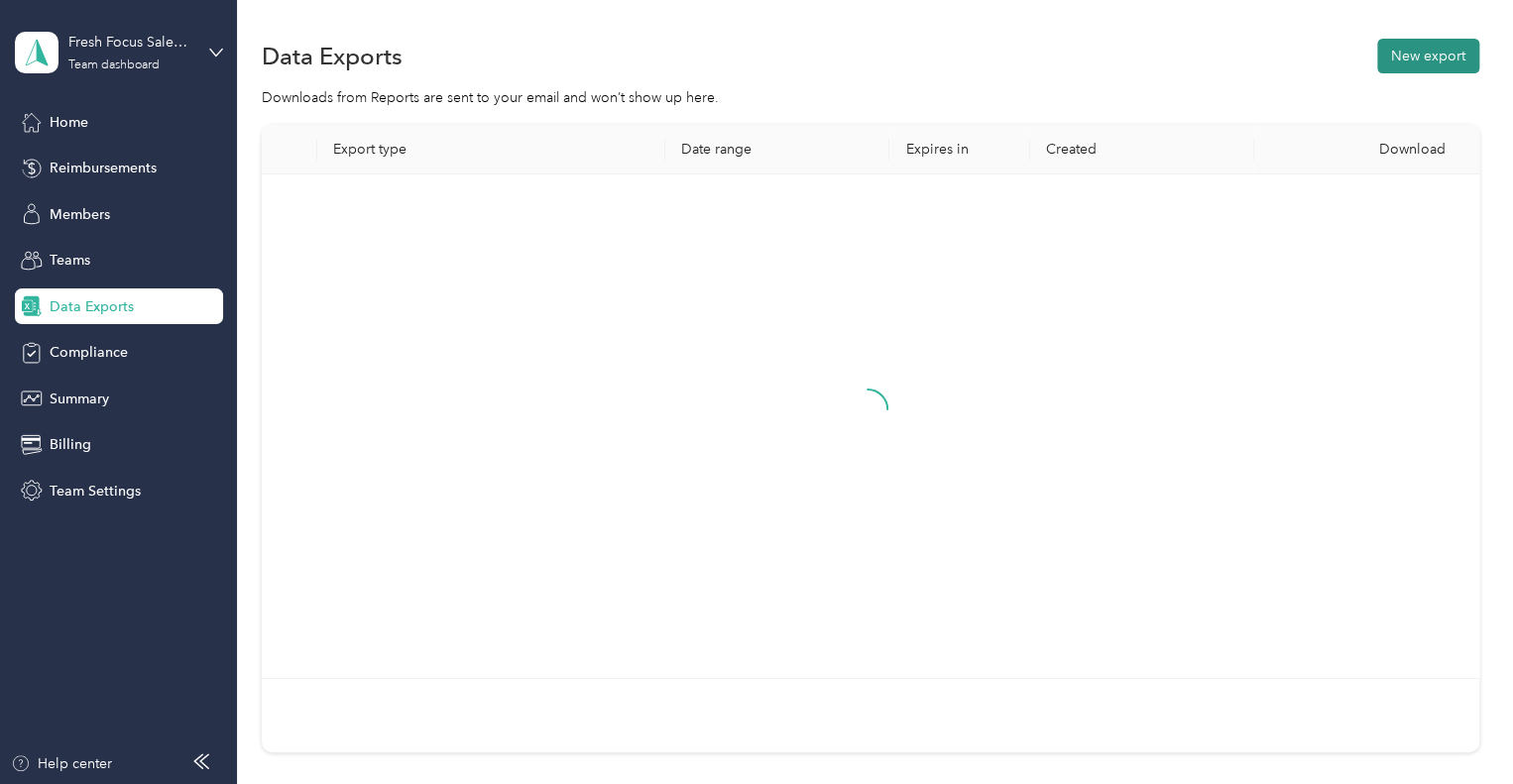 click on "New export" at bounding box center [1428, 56] 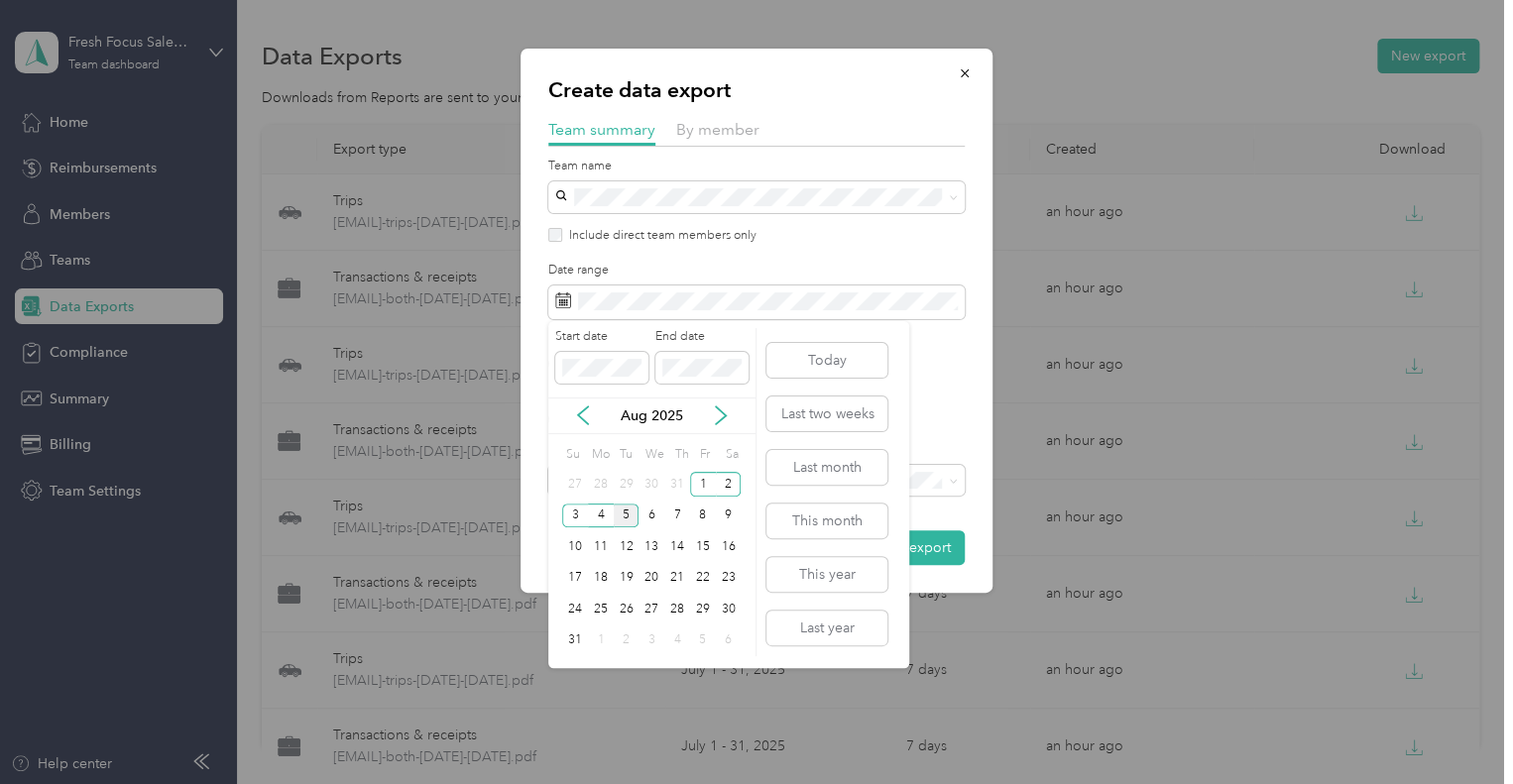 click on "Aug 2025" at bounding box center [651, 415] 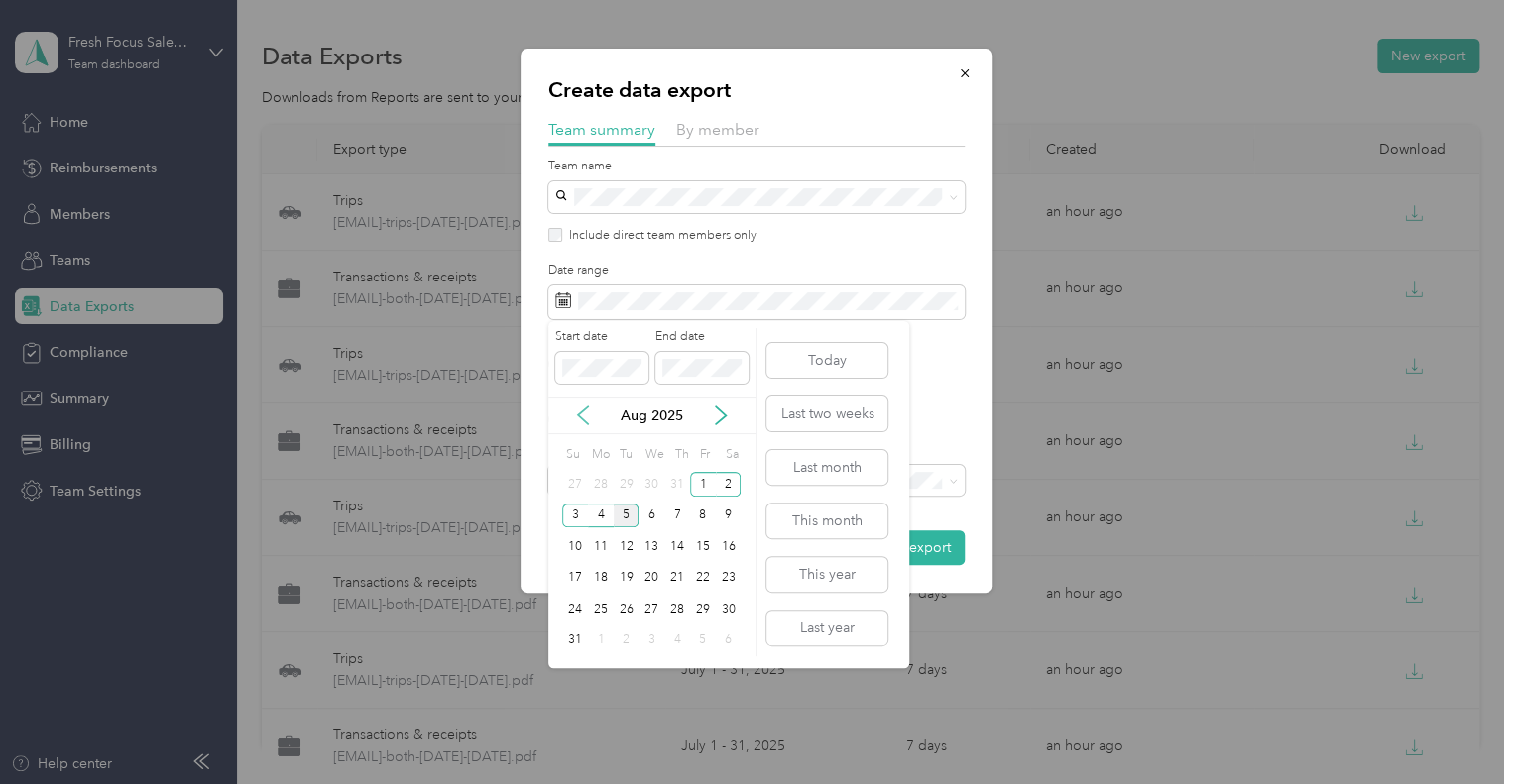 click 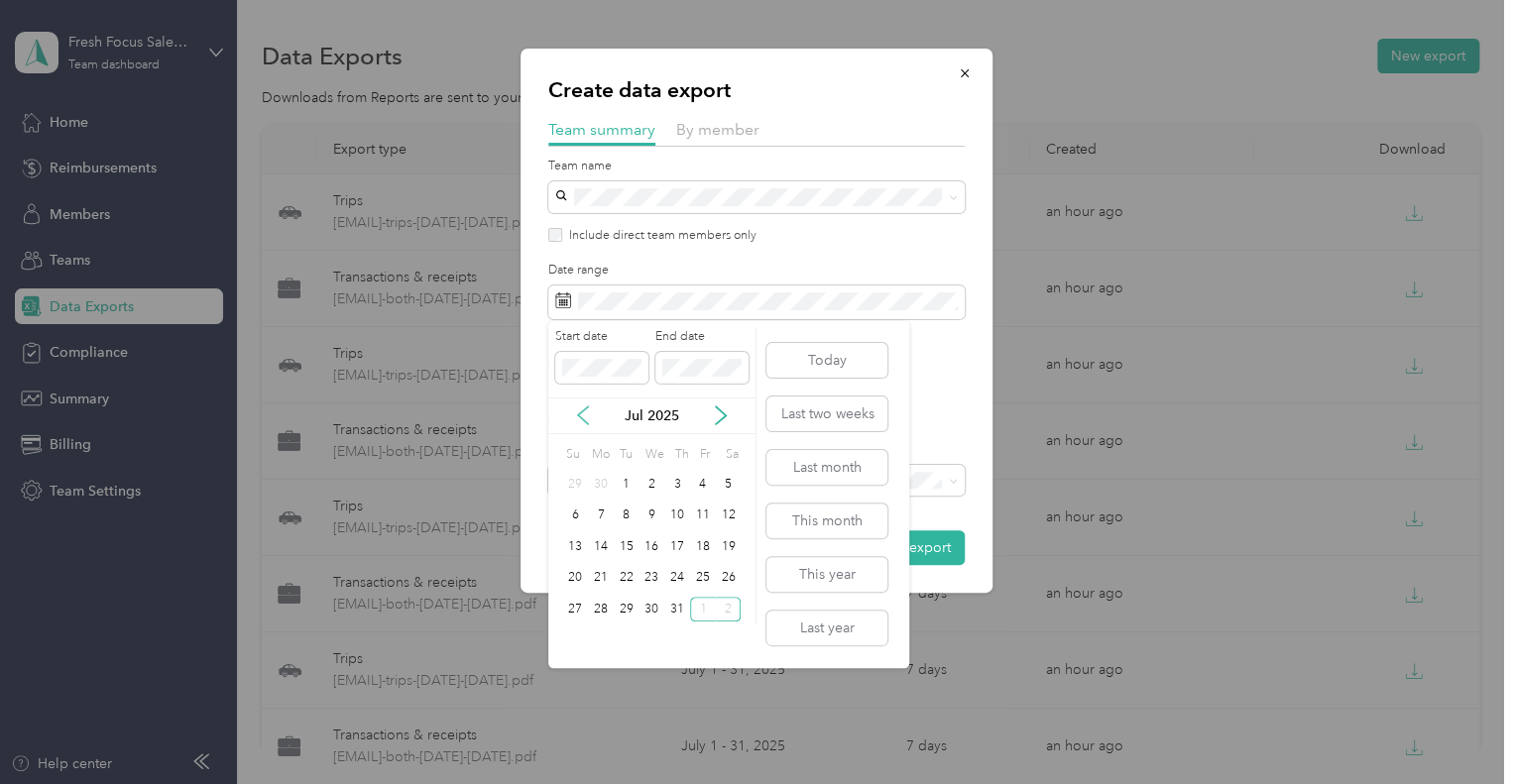 click 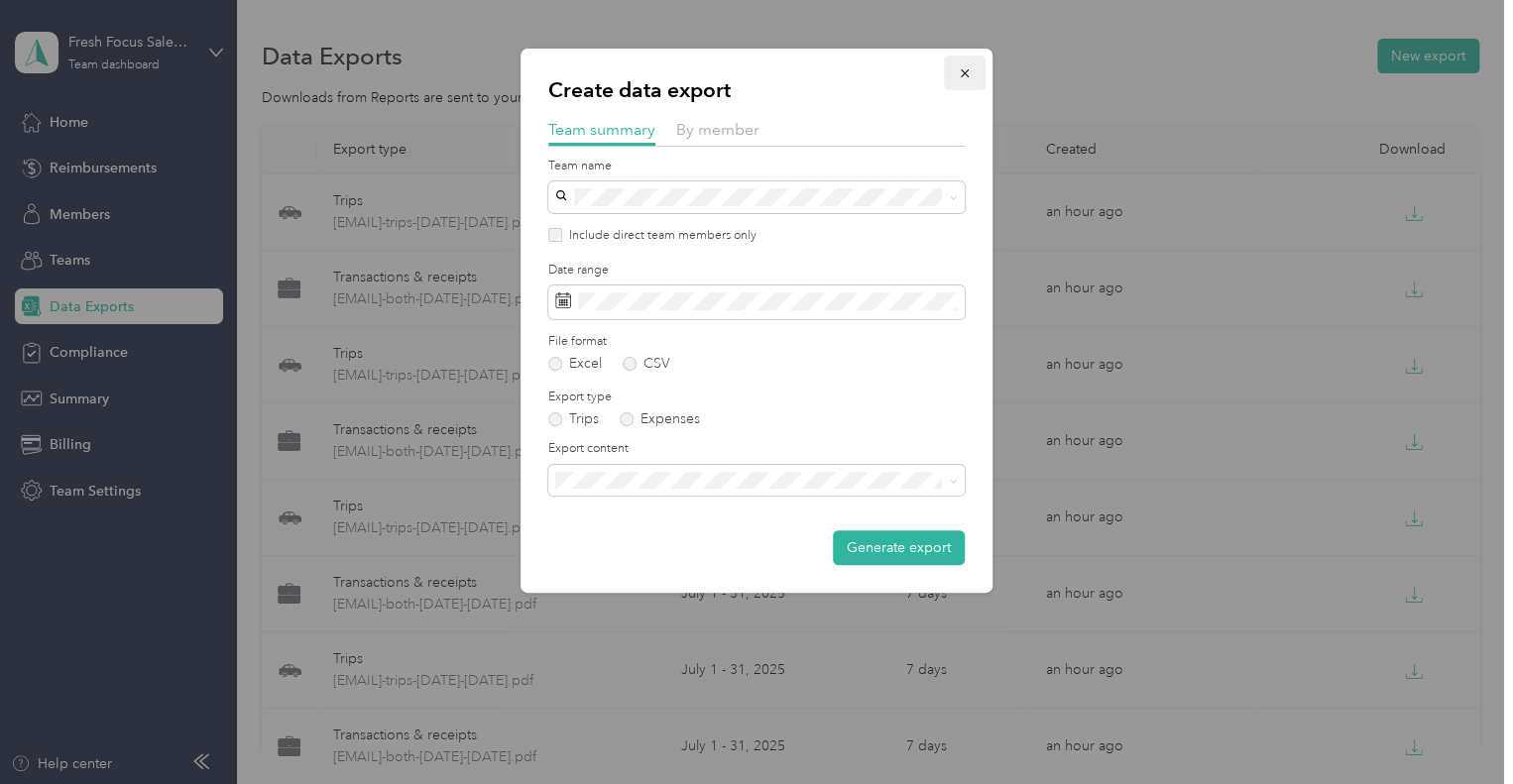 click 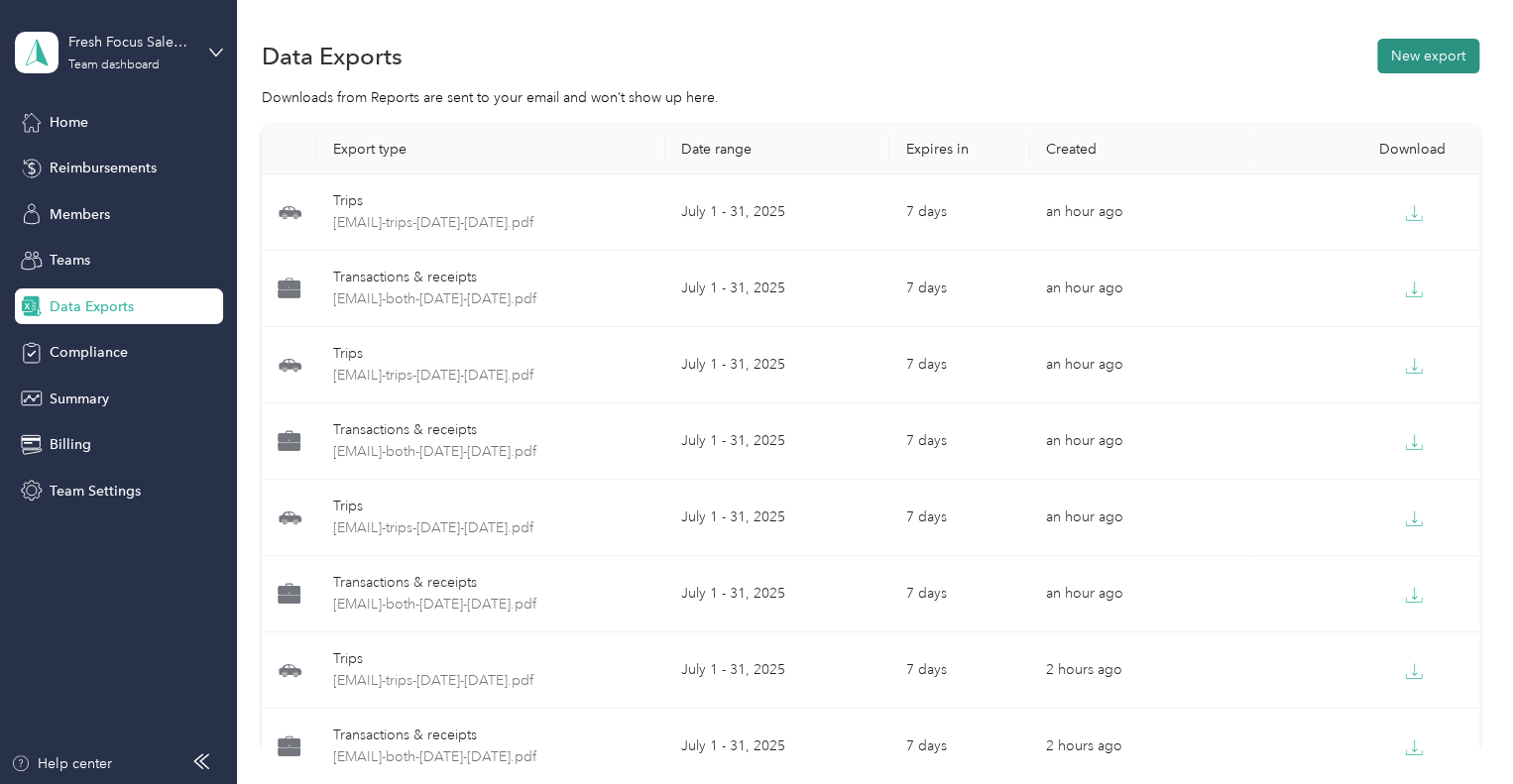 click on "New export" at bounding box center (1428, 56) 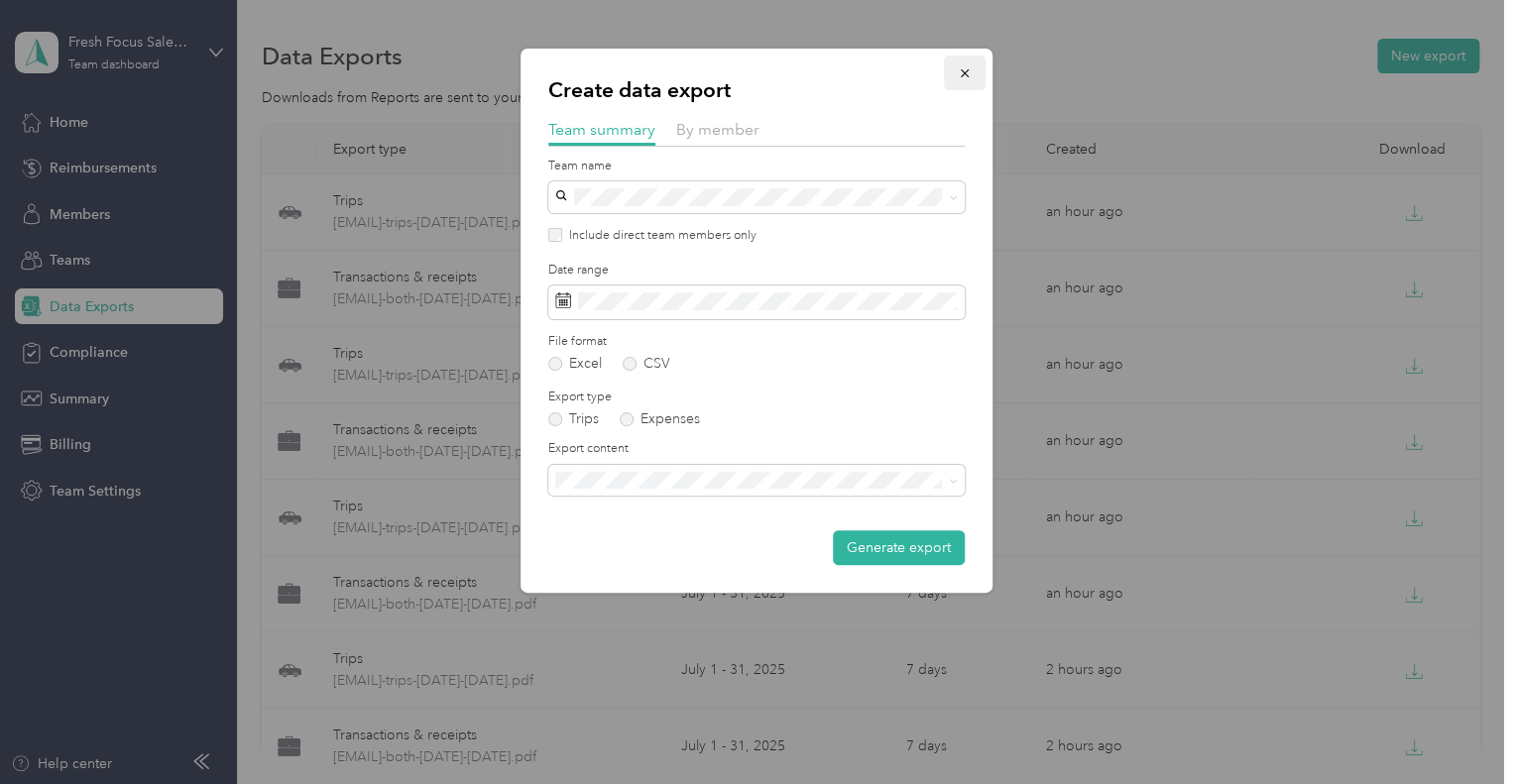 click 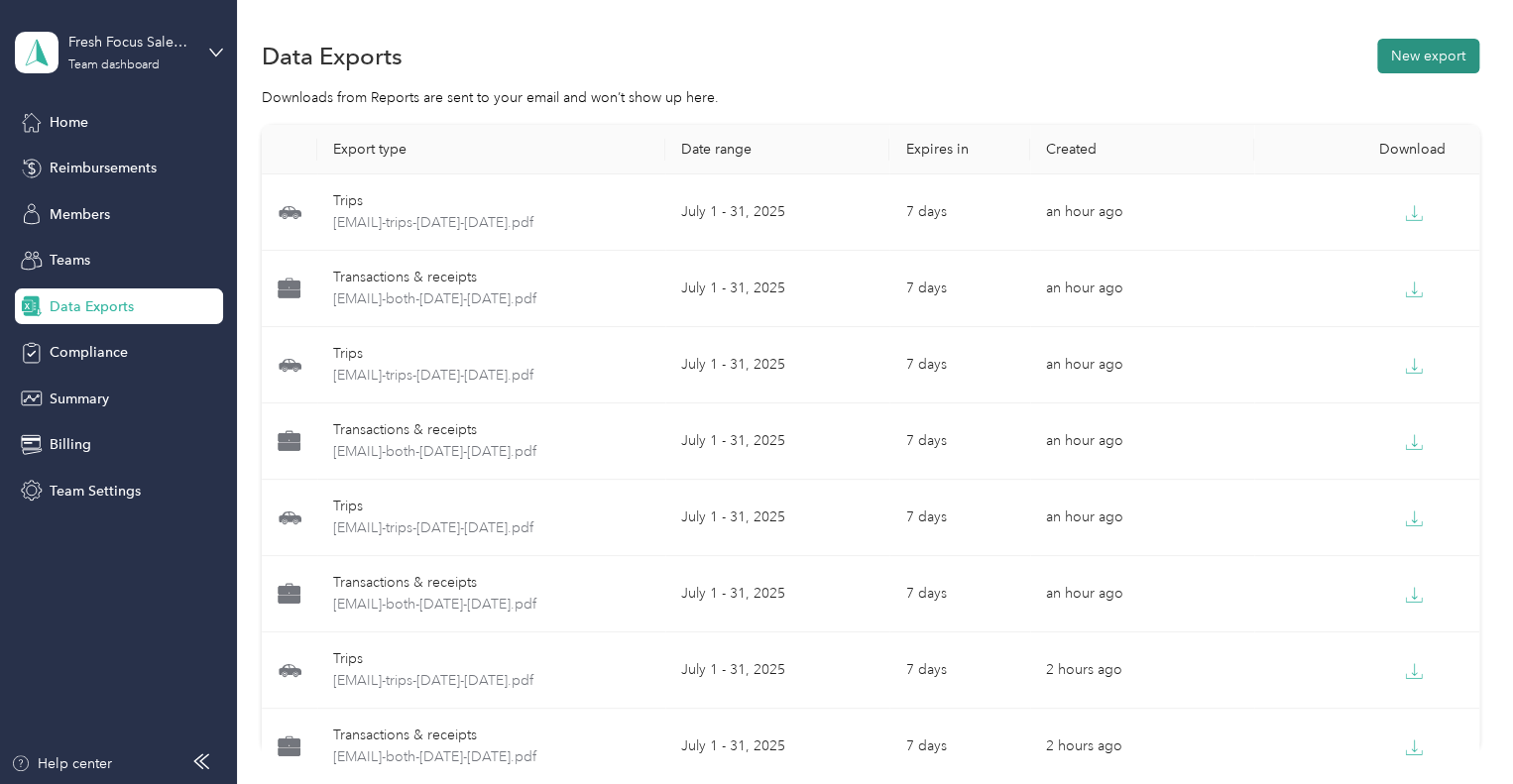 click on "New export" at bounding box center [1428, 56] 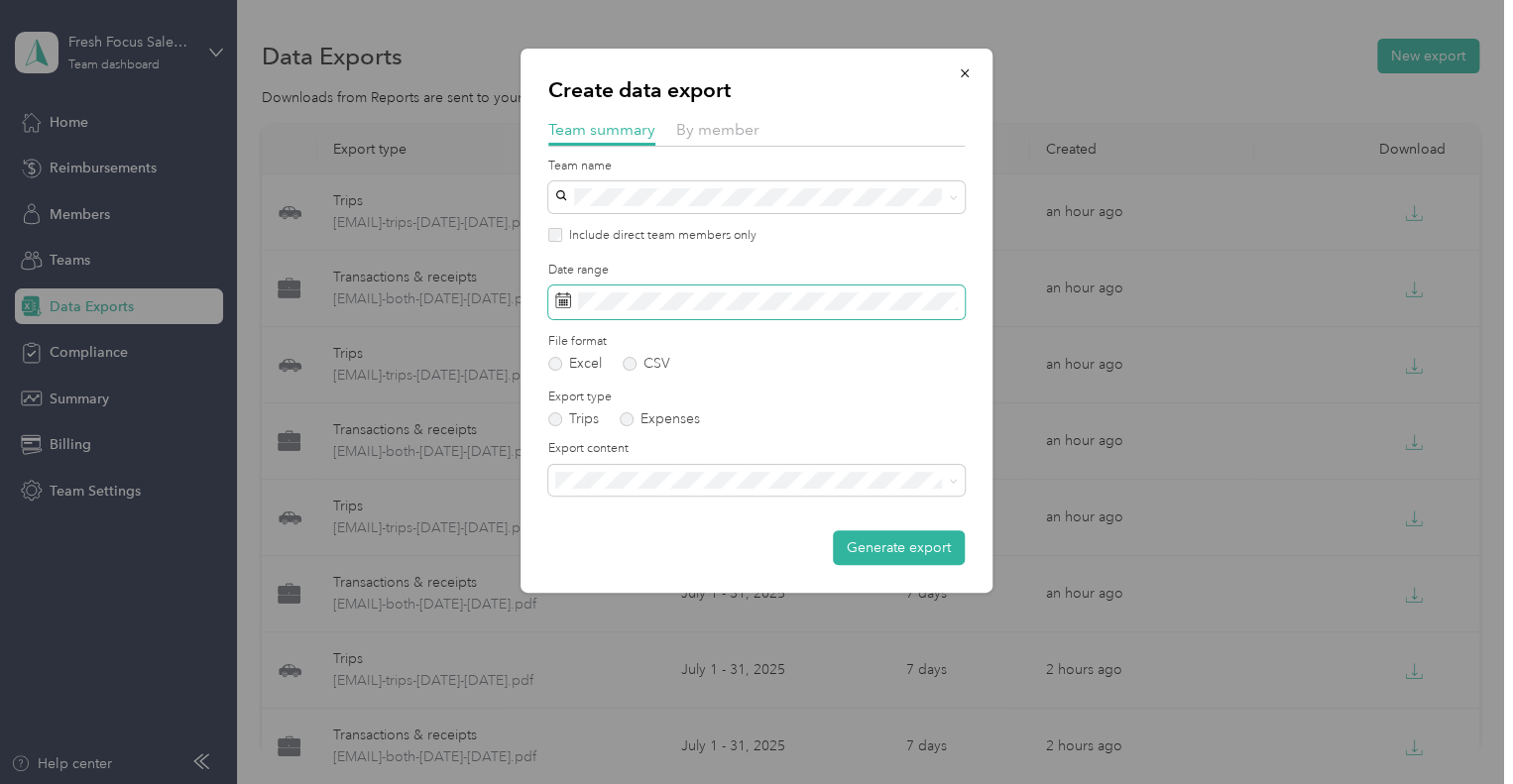 click at bounding box center [756, 302] 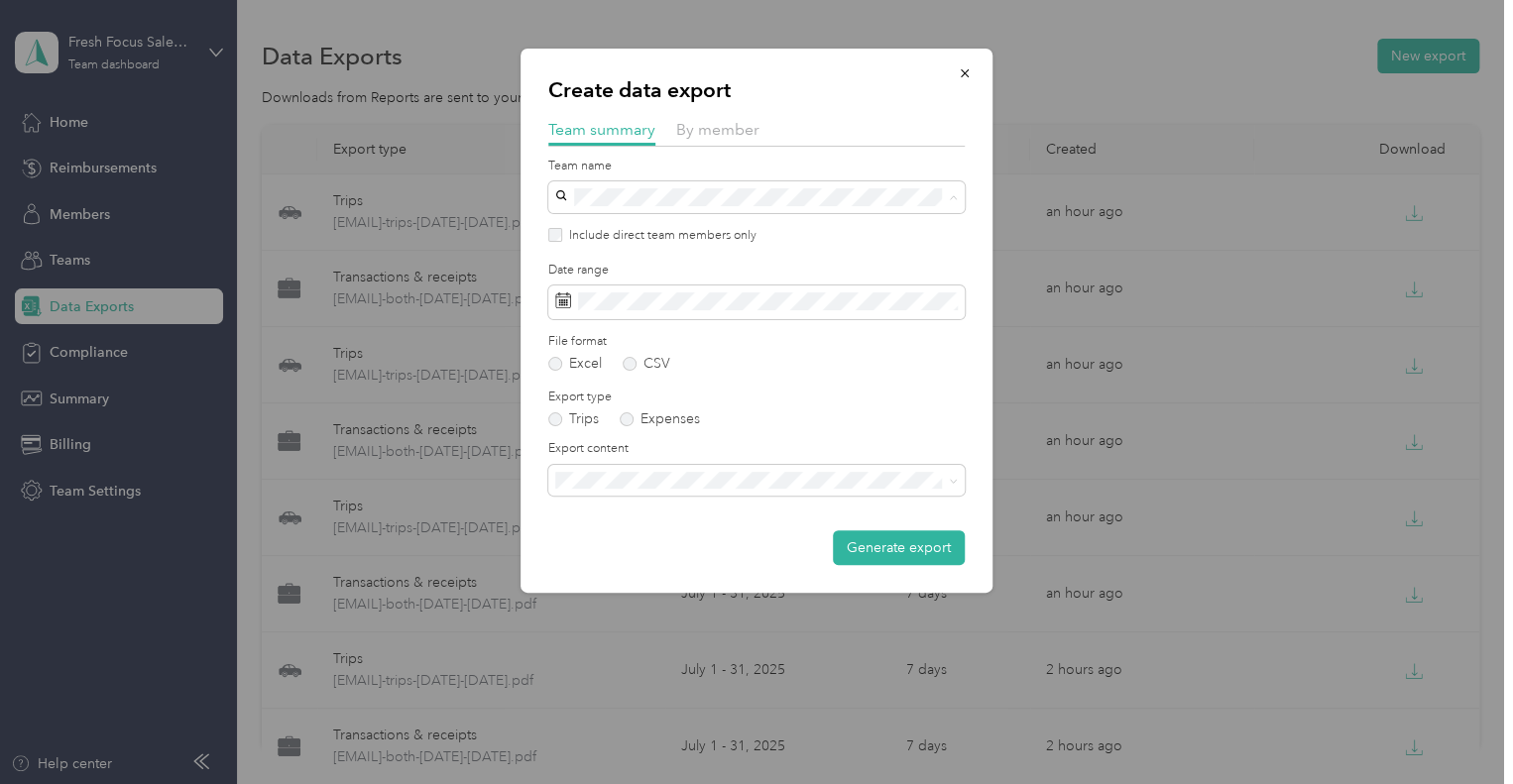click on "Team name" at bounding box center (756, 167) 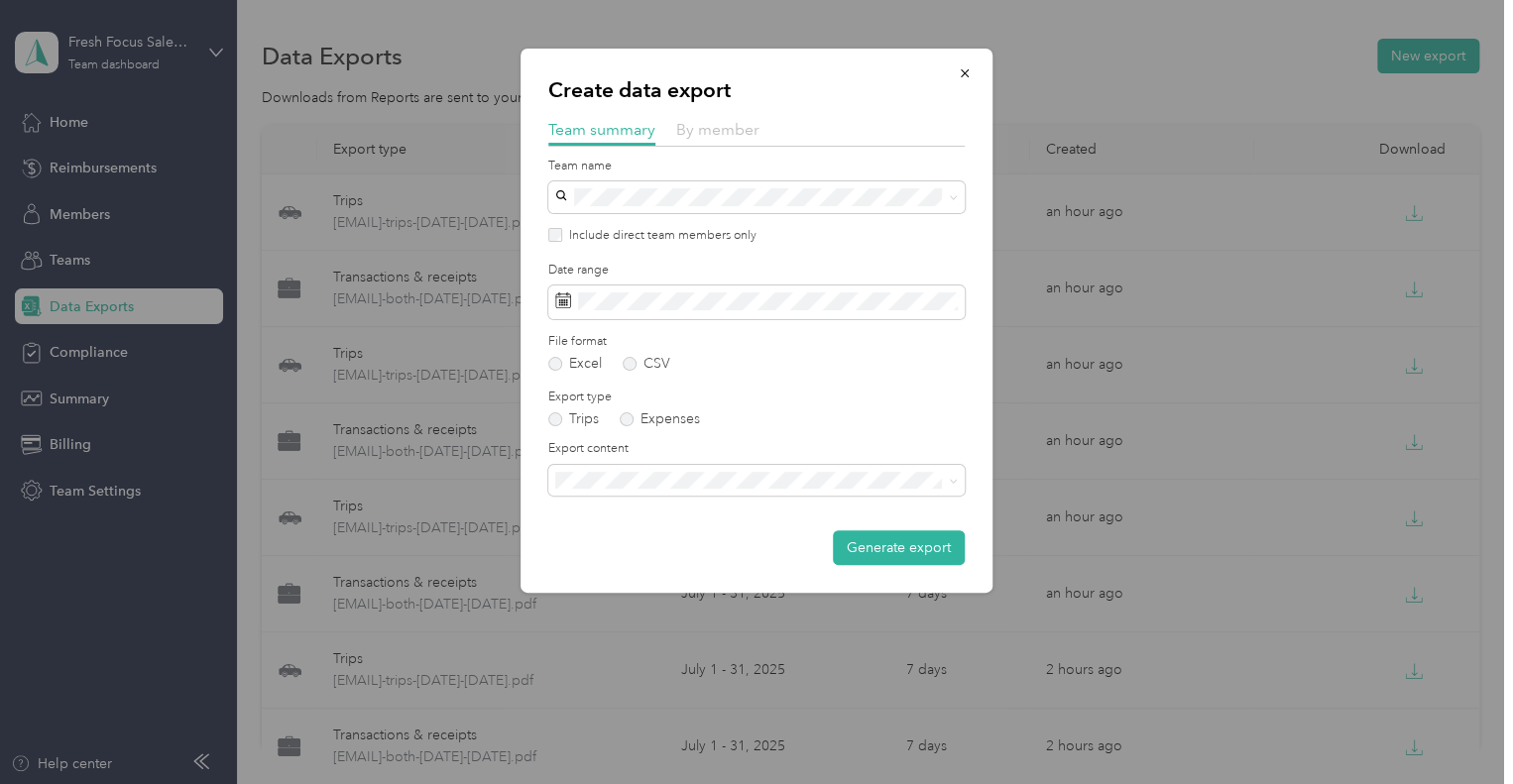 click on "By member" at bounding box center (718, 129) 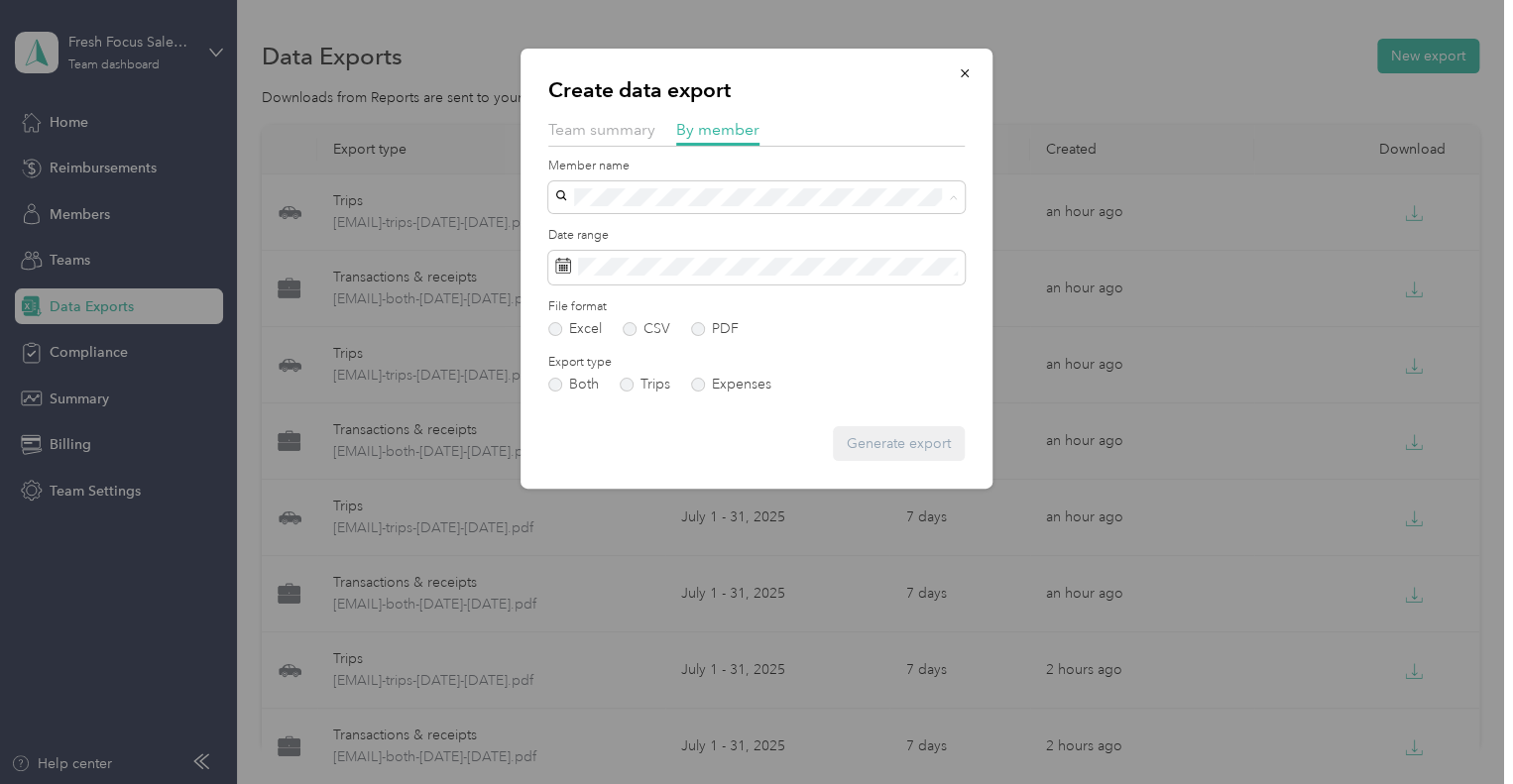 click on "[FIRST] [LAST]" at bounding box center [756, 300] 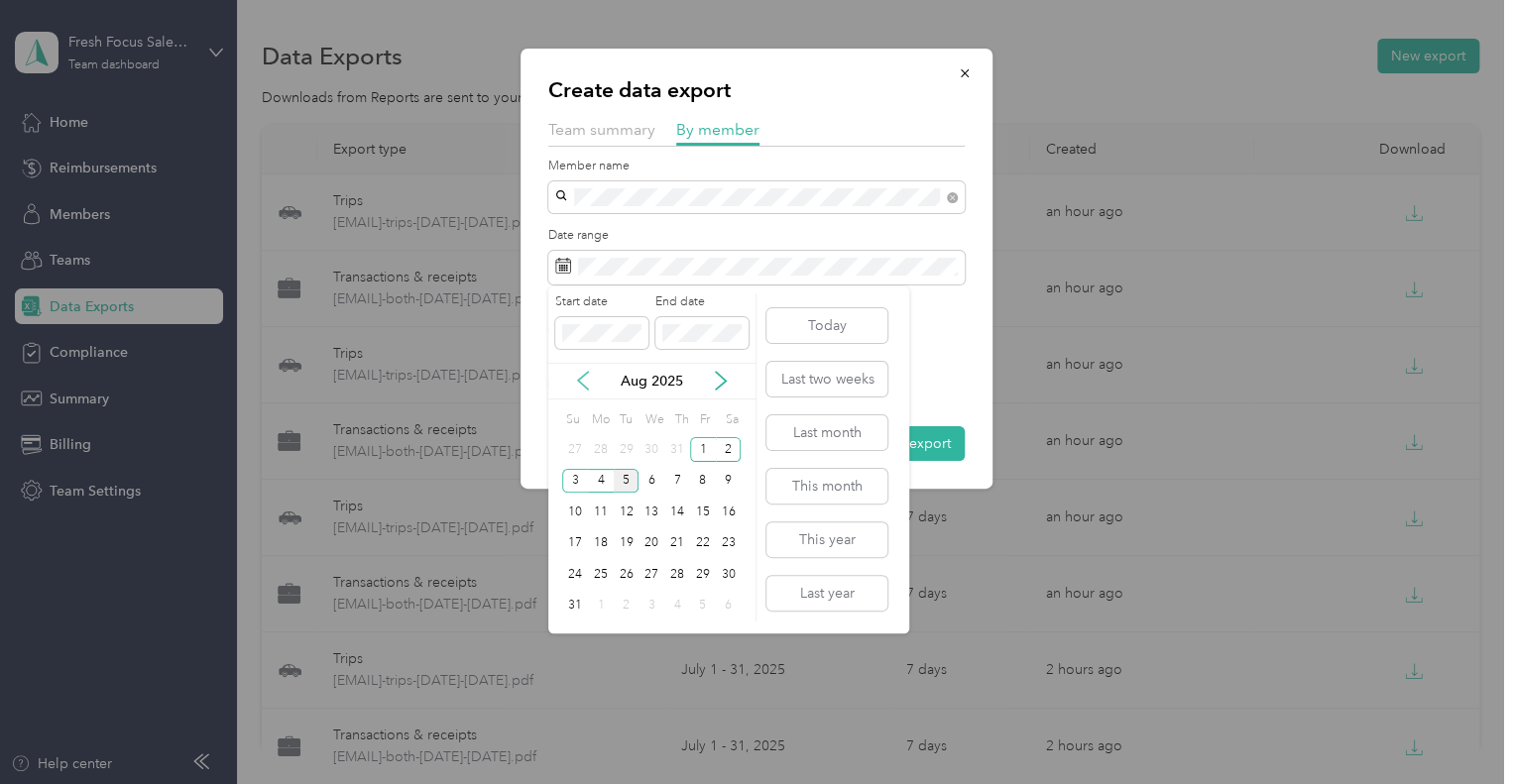 click 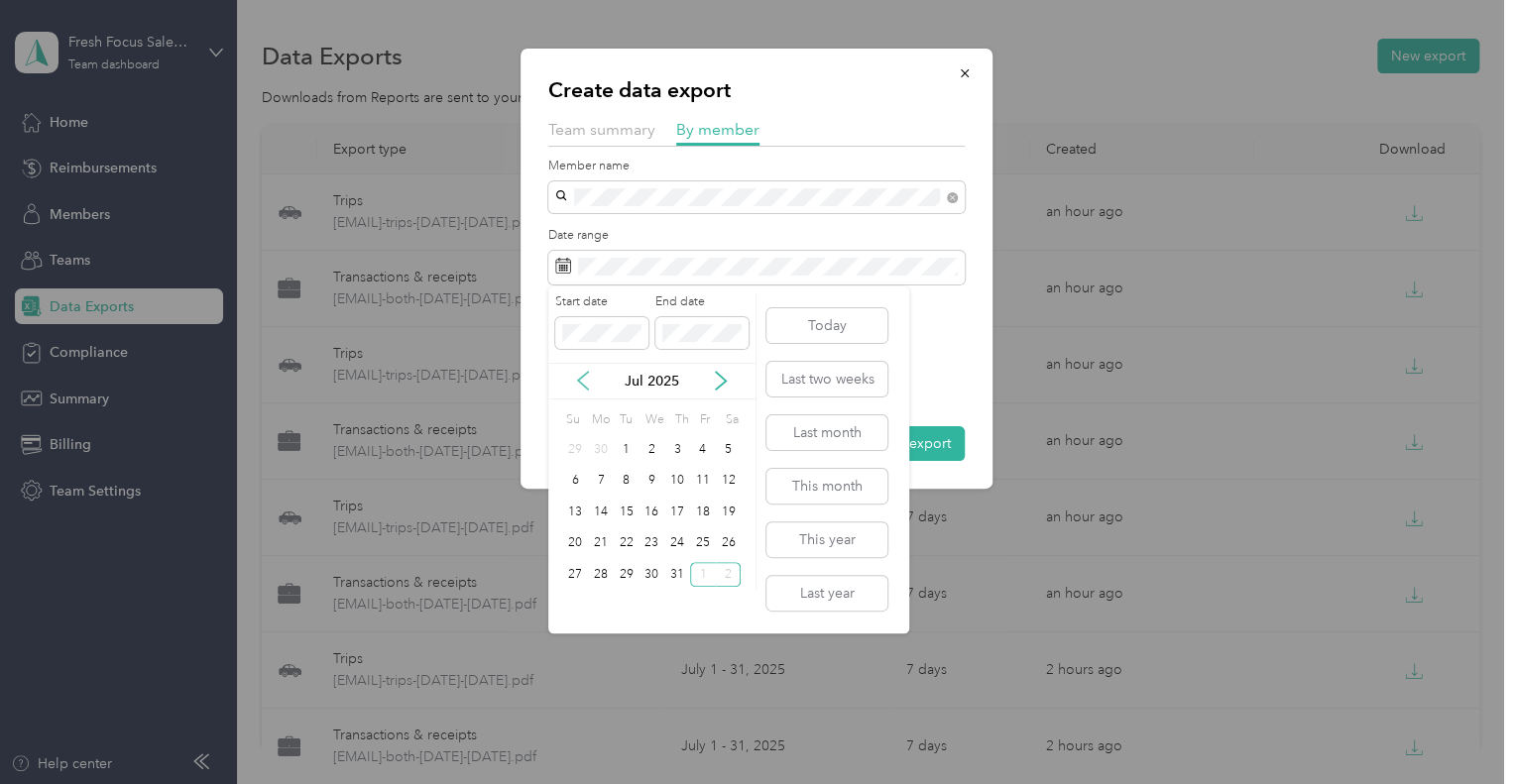 click 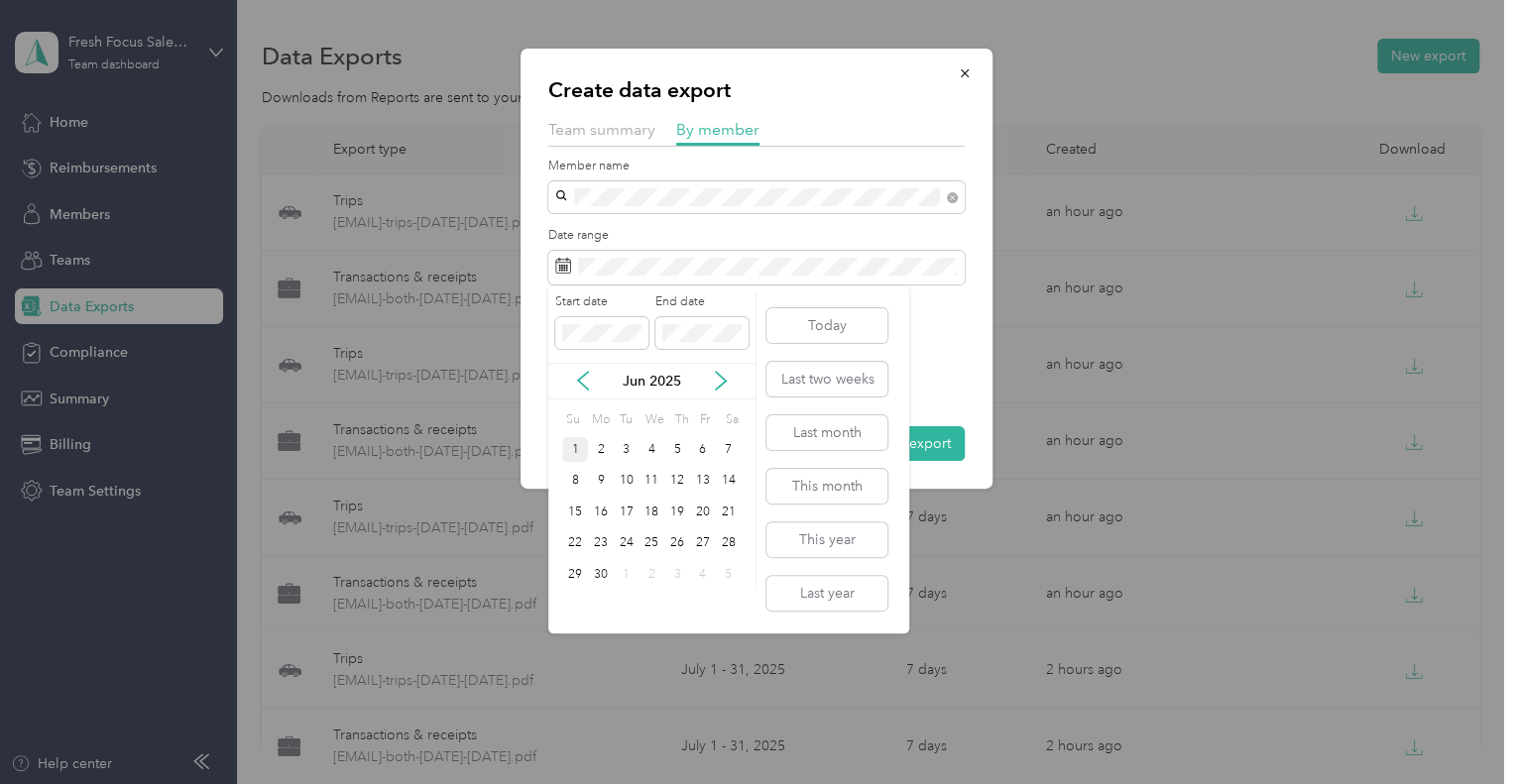 click on "1" at bounding box center [575, 449] 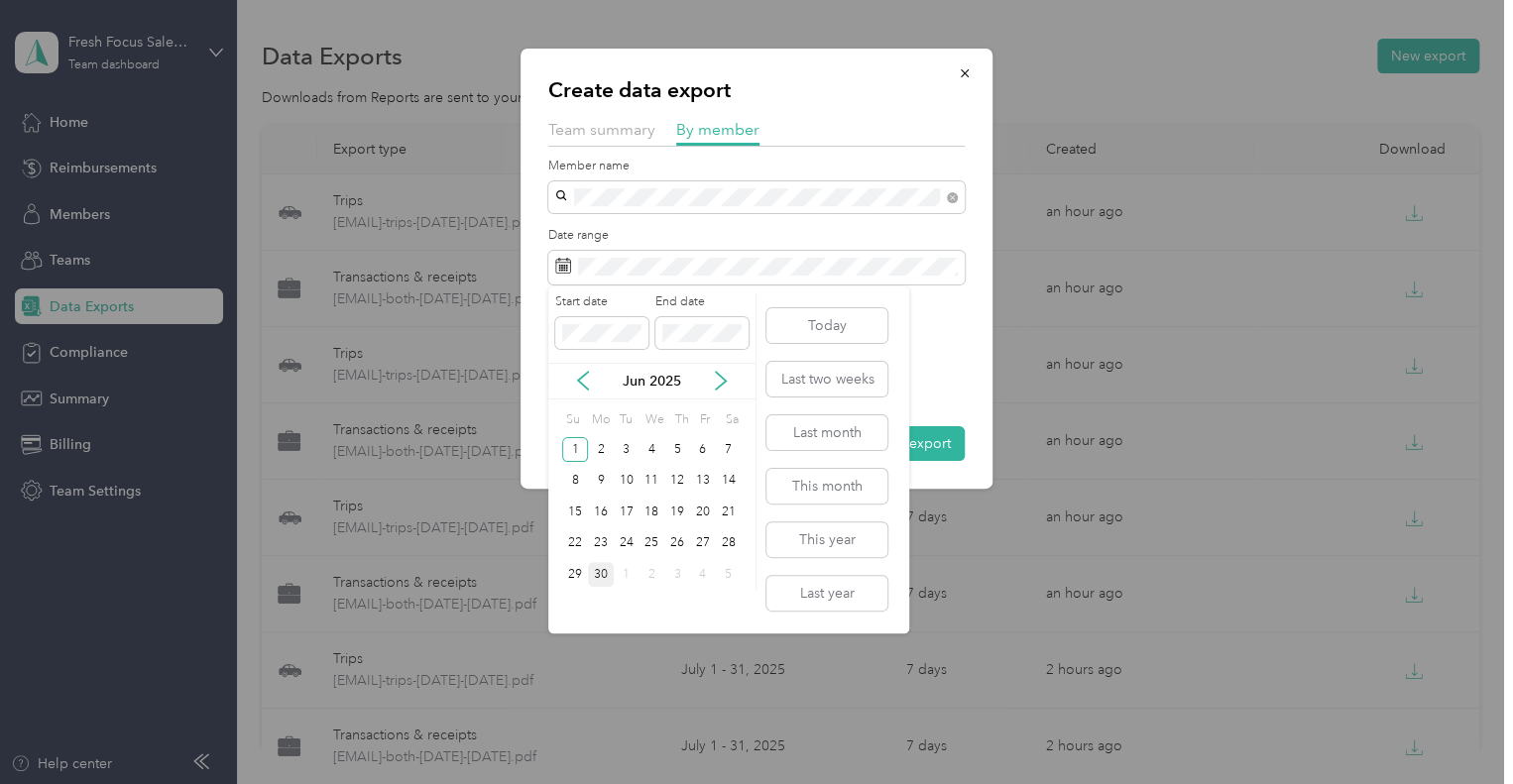 click on "30" at bounding box center [601, 574] 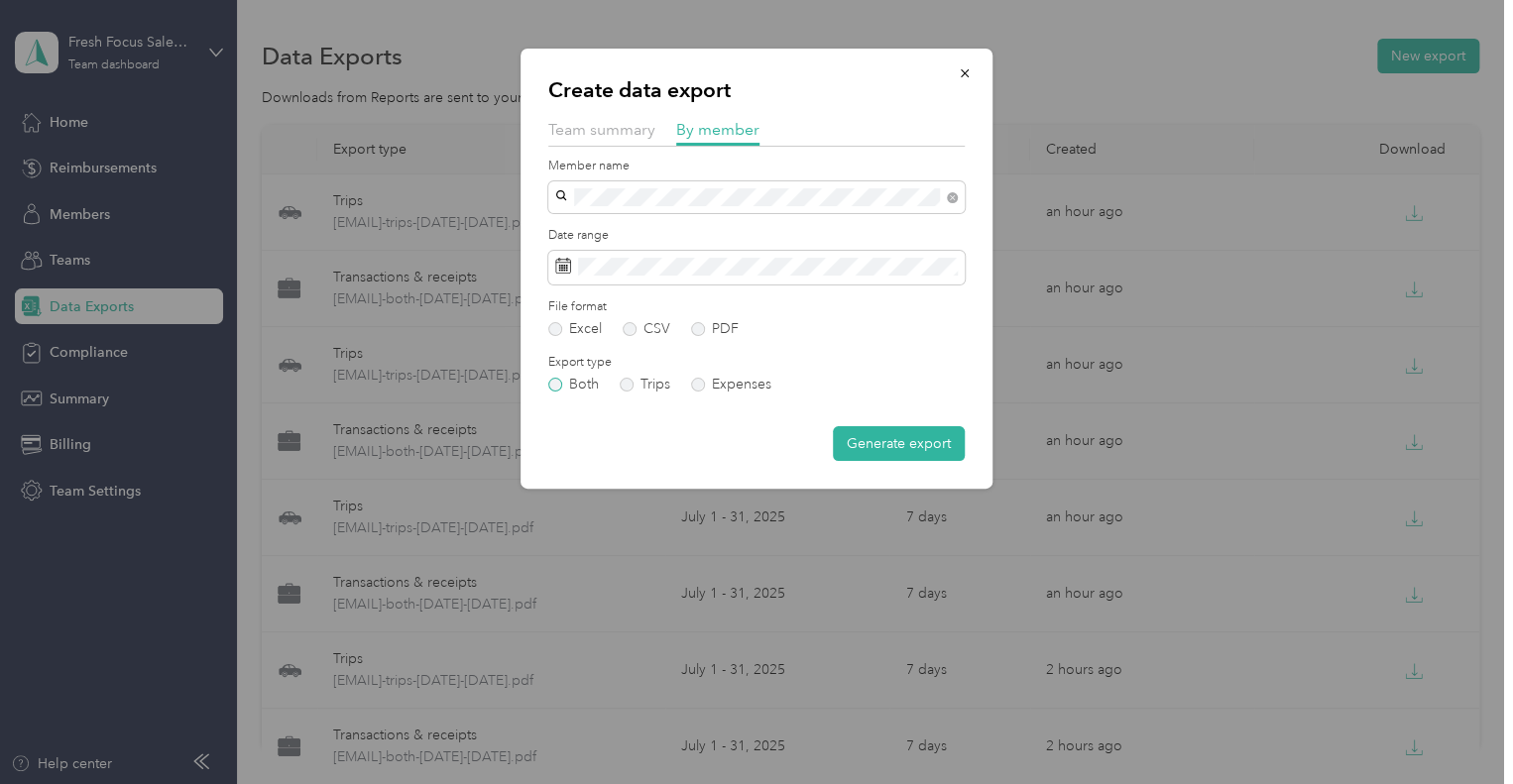 click on "Both" at bounding box center (573, 385) 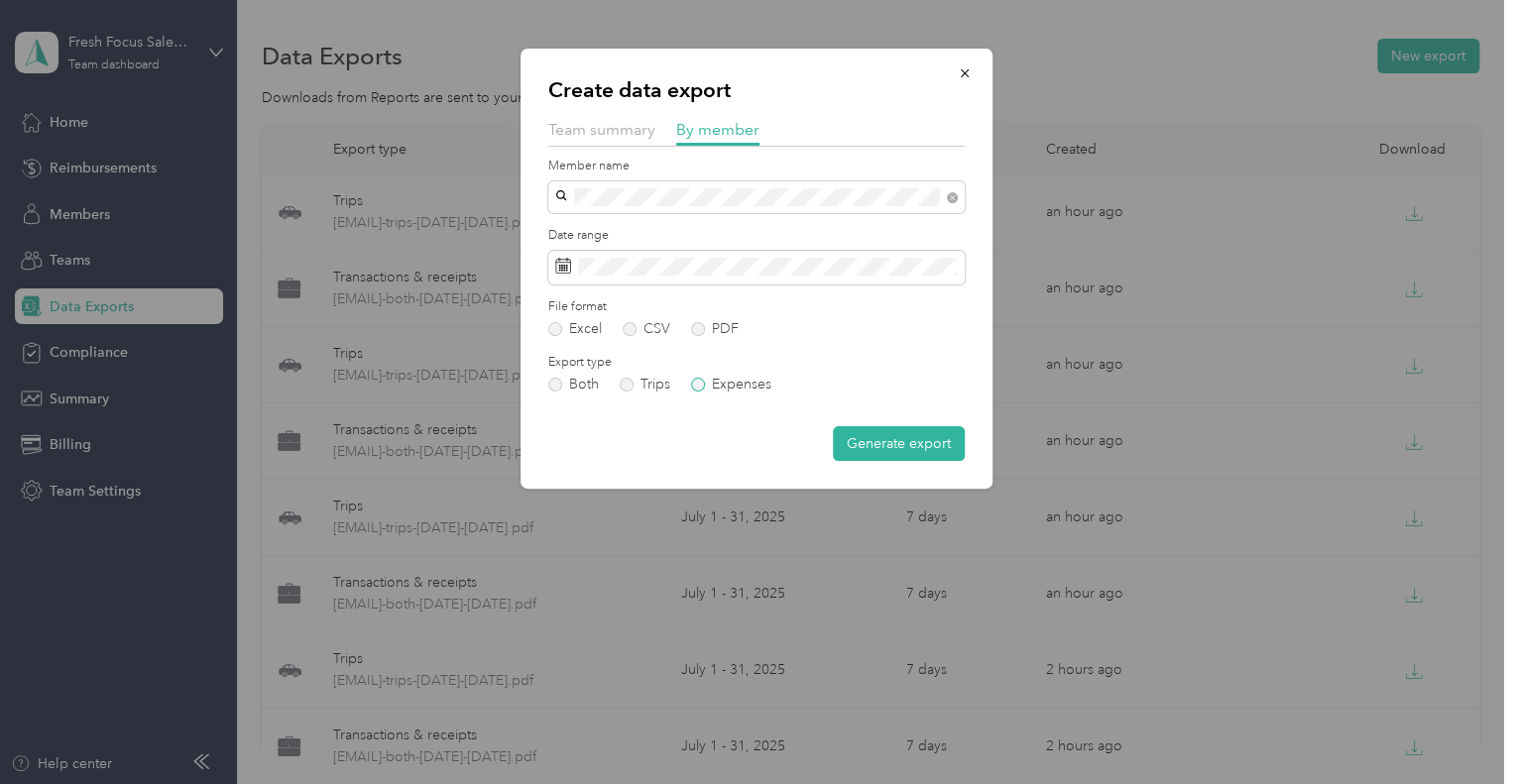 click on "Expenses" at bounding box center (731, 385) 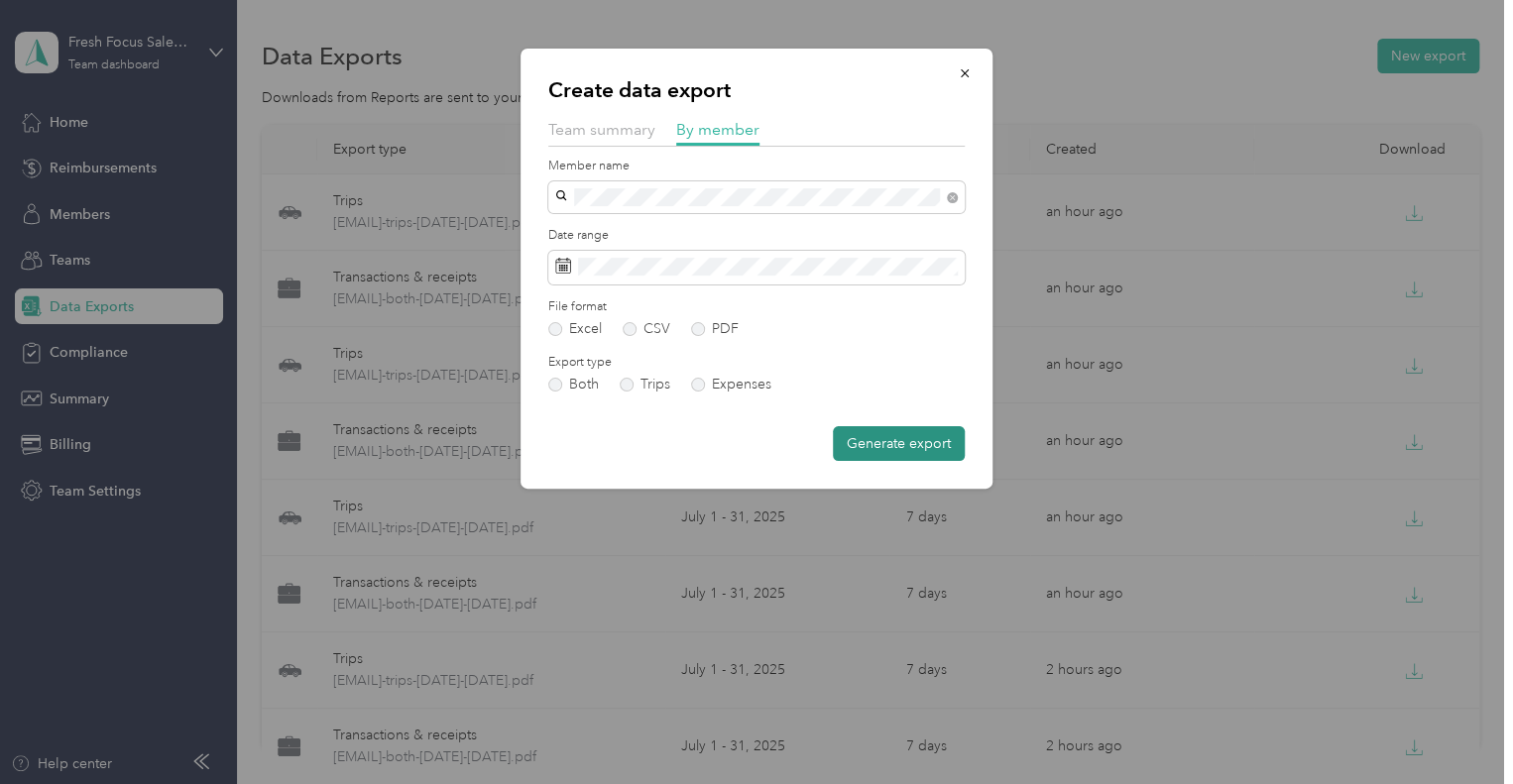 click on "Generate export" at bounding box center [898, 443] 